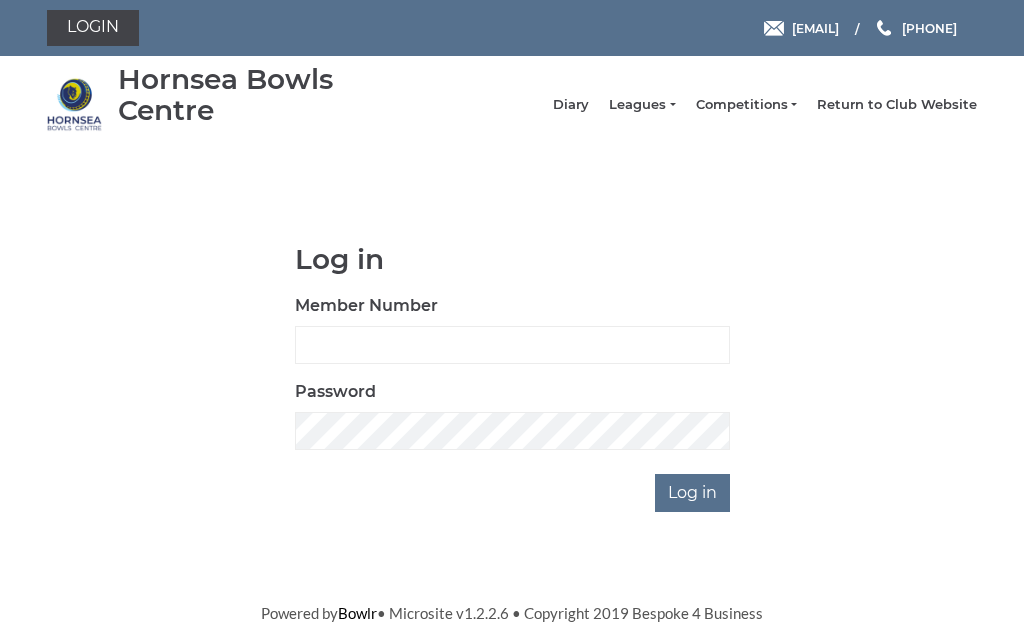 scroll, scrollTop: 0, scrollLeft: 0, axis: both 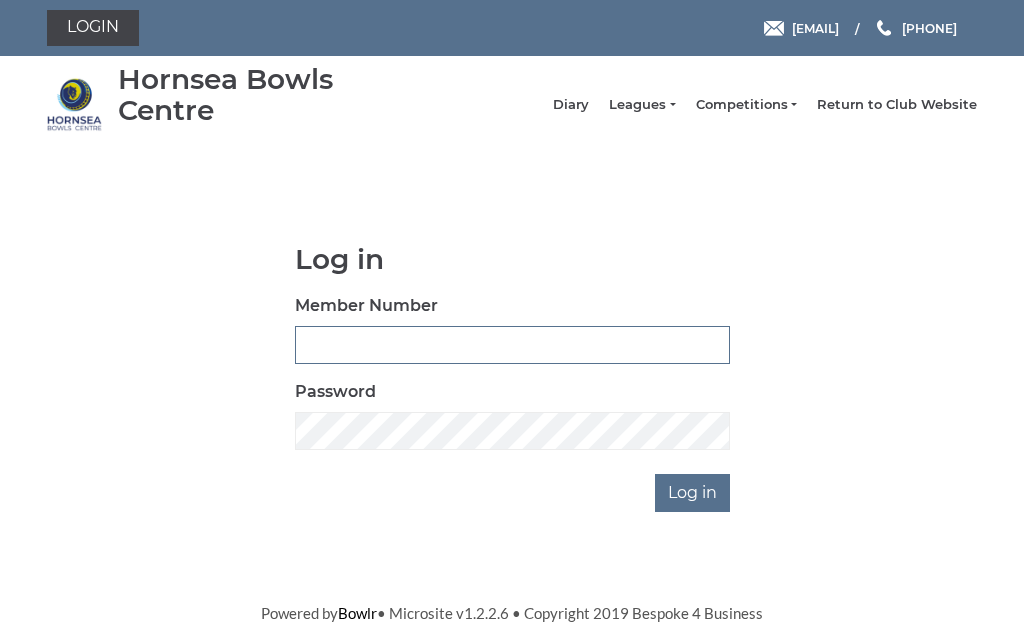 click on "Member Number" at bounding box center (512, 345) 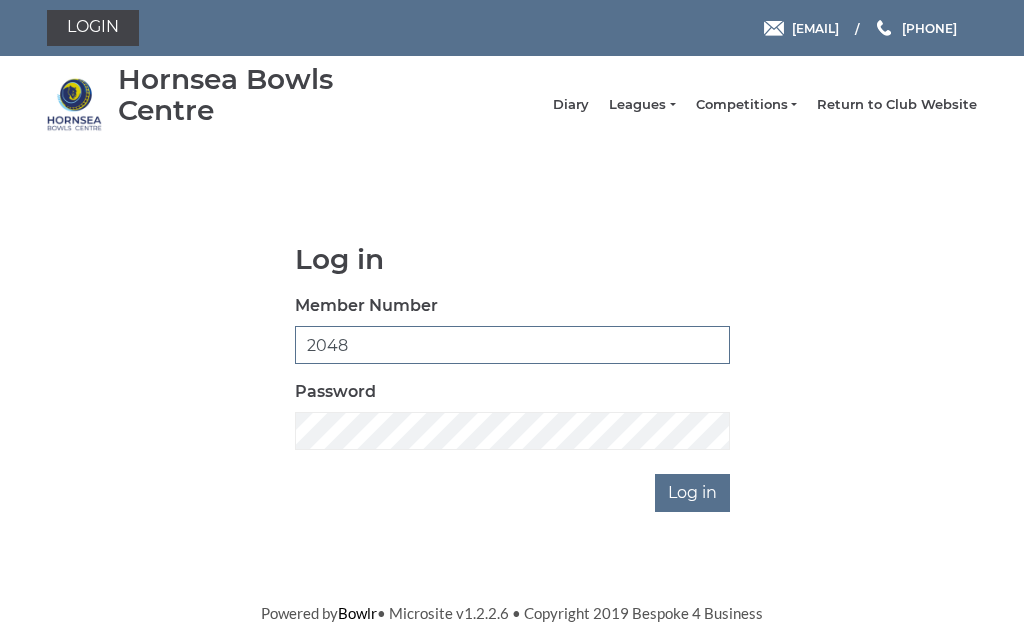 type on "2048" 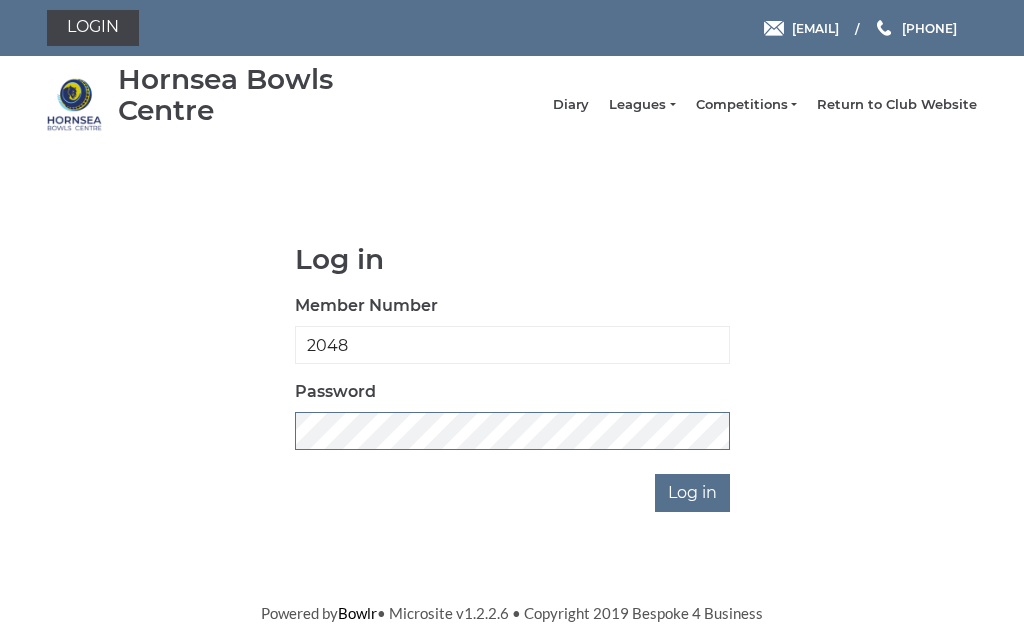 scroll, scrollTop: 286, scrollLeft: 0, axis: vertical 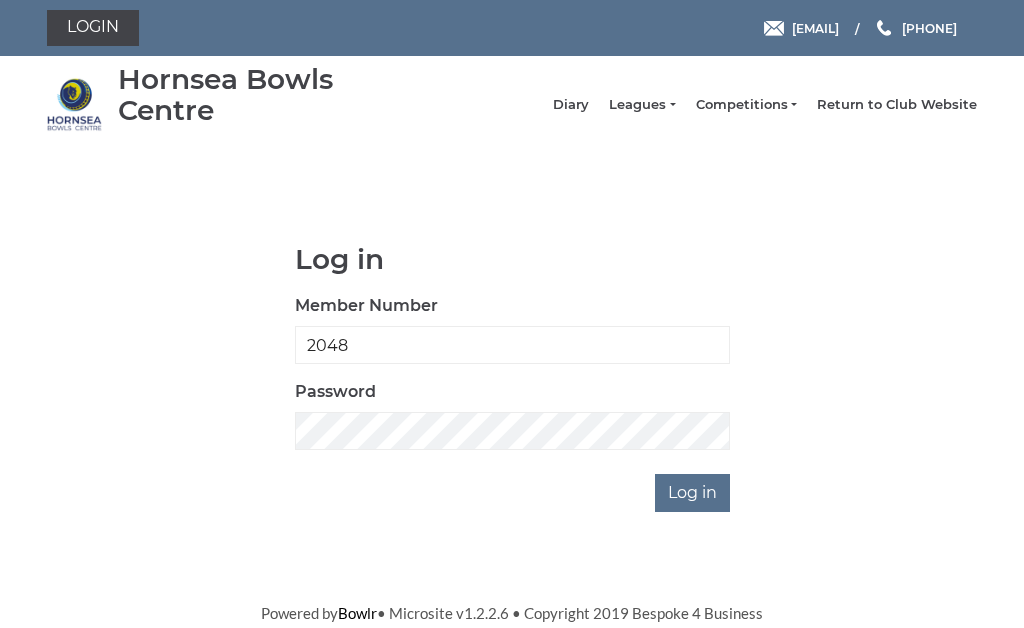 click on "Log in" at bounding box center (692, 493) 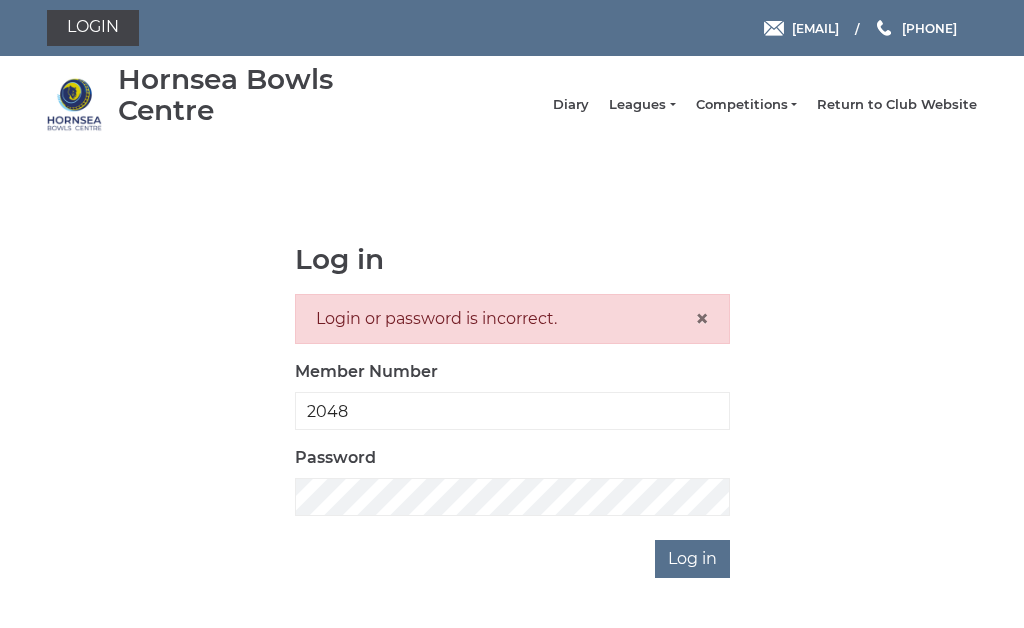 scroll, scrollTop: 0, scrollLeft: 0, axis: both 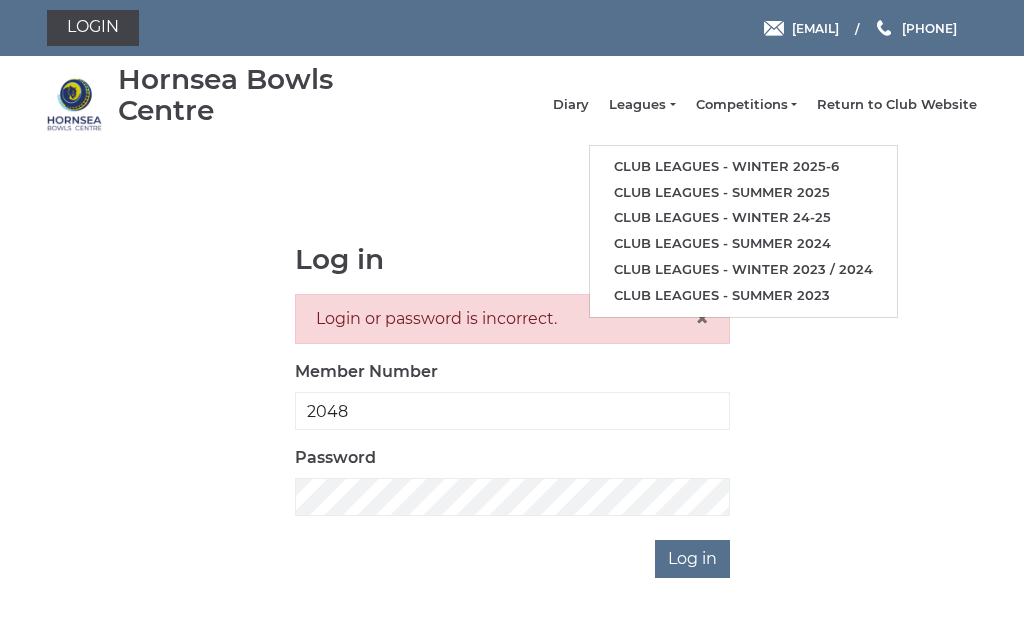 click on "Club leagues - Summer 2025" at bounding box center [743, 193] 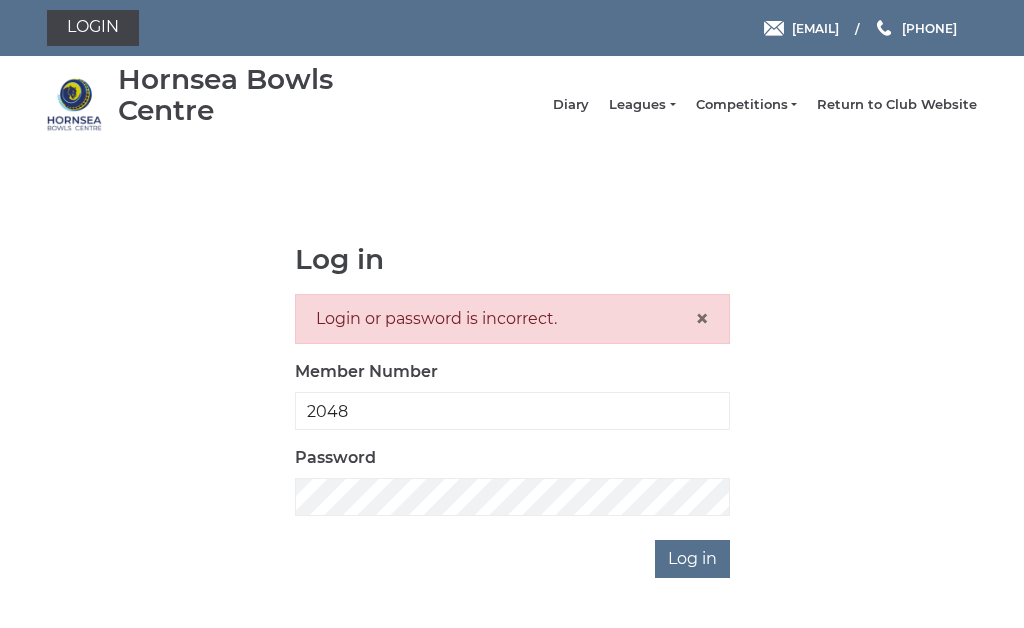 click on "Leagues" at bounding box center [642, 105] 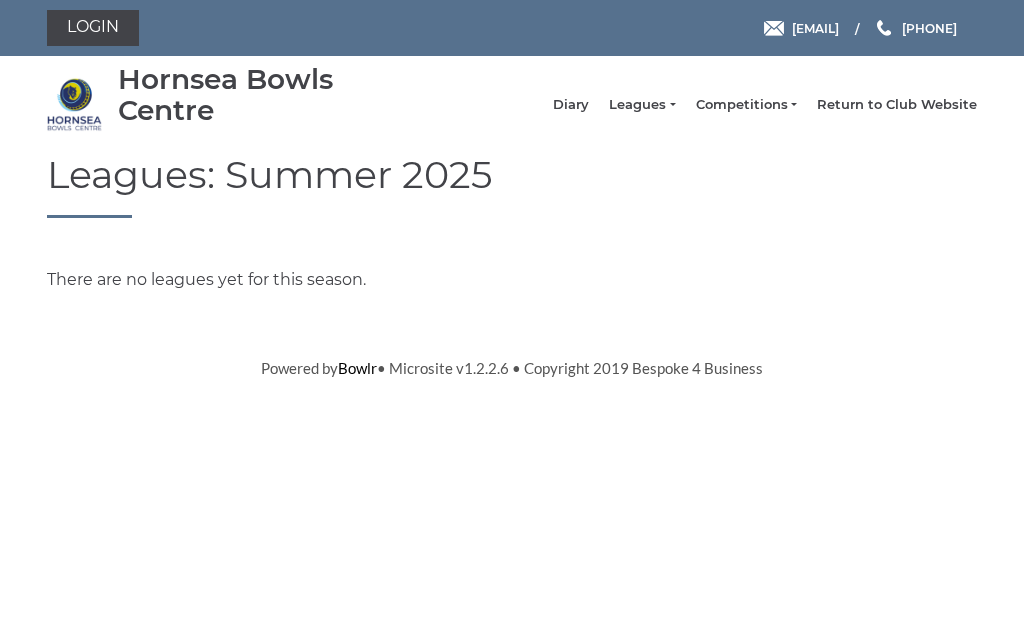 scroll, scrollTop: 0, scrollLeft: 0, axis: both 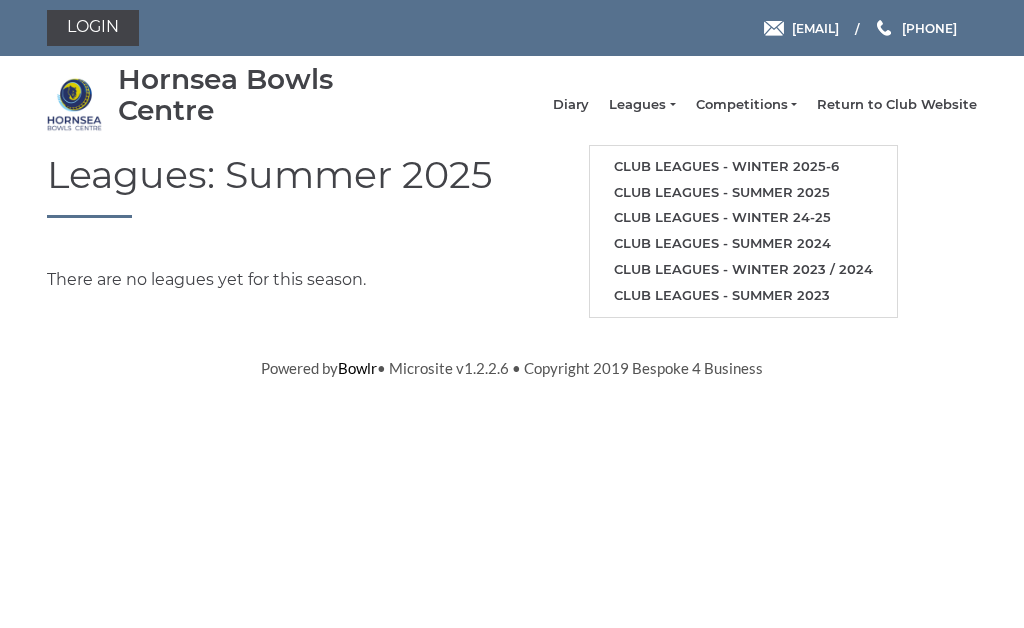 click on "Club leagues - Winter 2025-6" at bounding box center [743, 167] 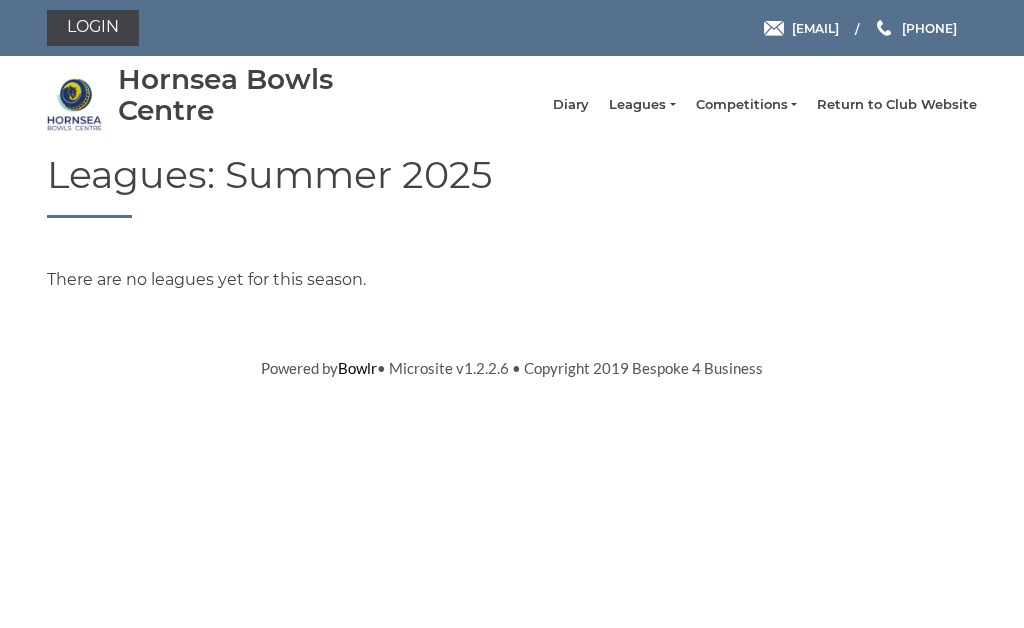 click on "Leagues" at bounding box center [642, 105] 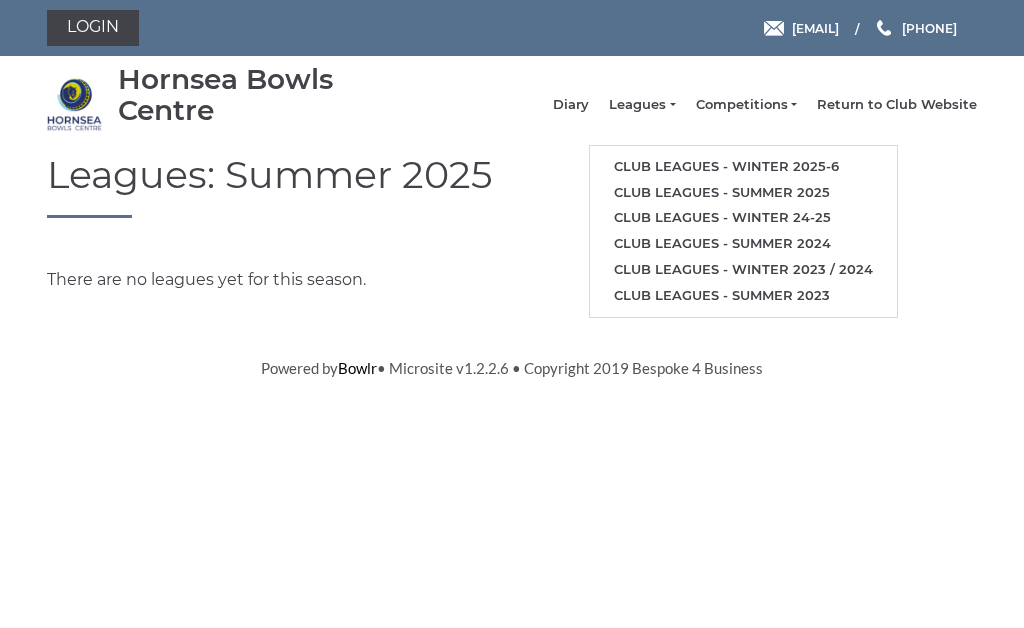 click on "Club leagues - Winter 2025-6" at bounding box center [743, 167] 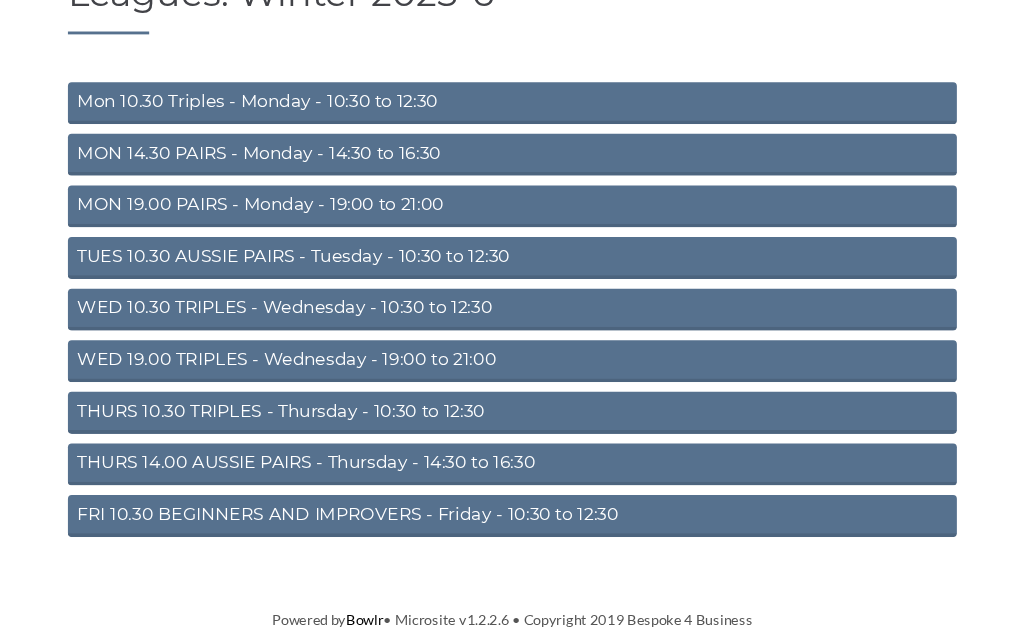 scroll, scrollTop: 198, scrollLeft: 0, axis: vertical 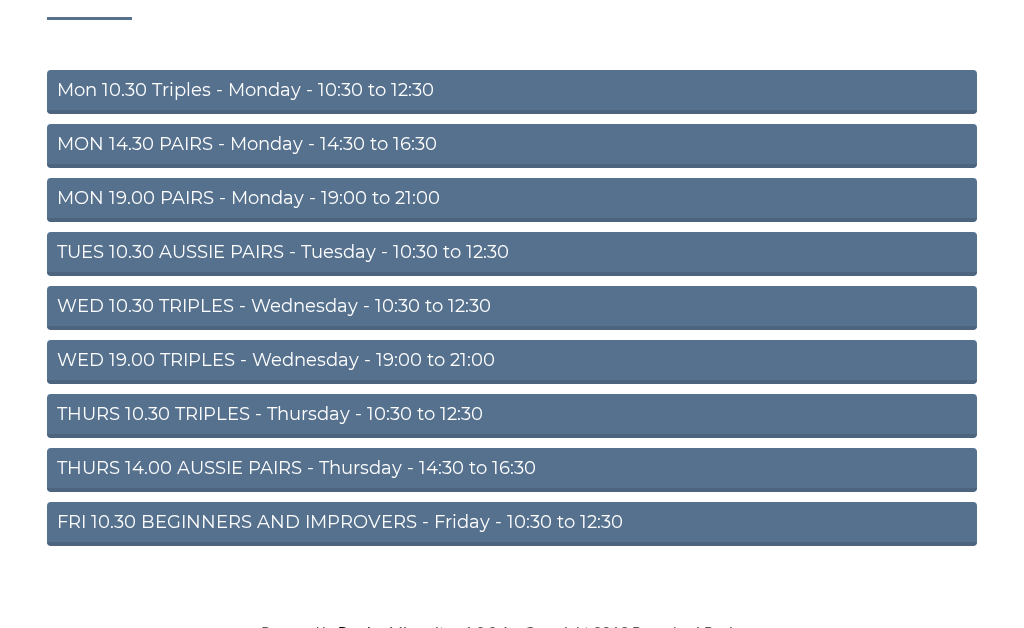 click on "MON 14.30  PAIRS - Monday - 14:30 to 16:30" at bounding box center (512, 146) 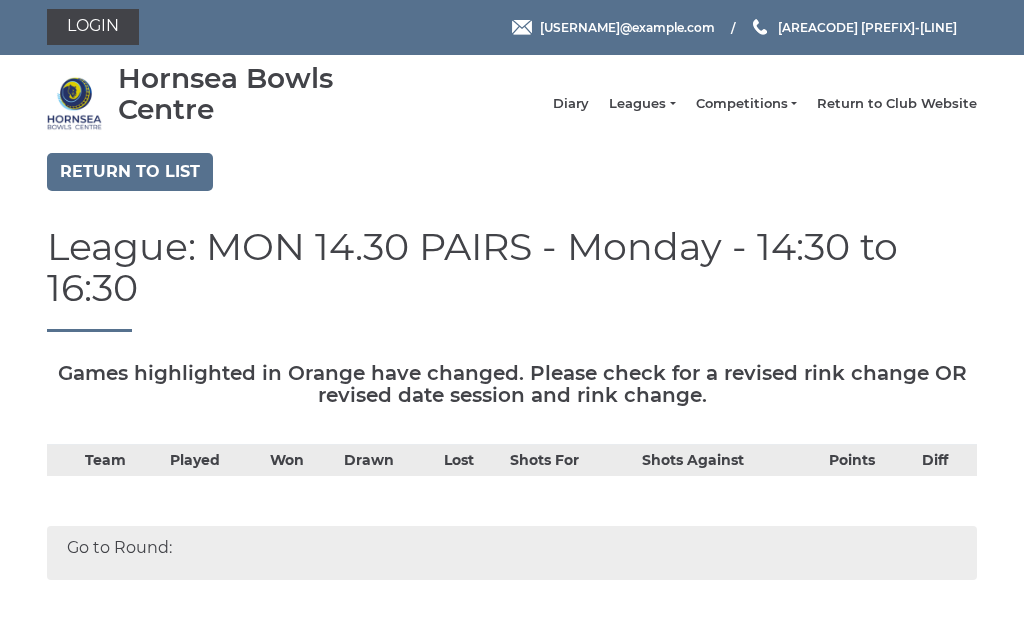 scroll, scrollTop: 0, scrollLeft: 0, axis: both 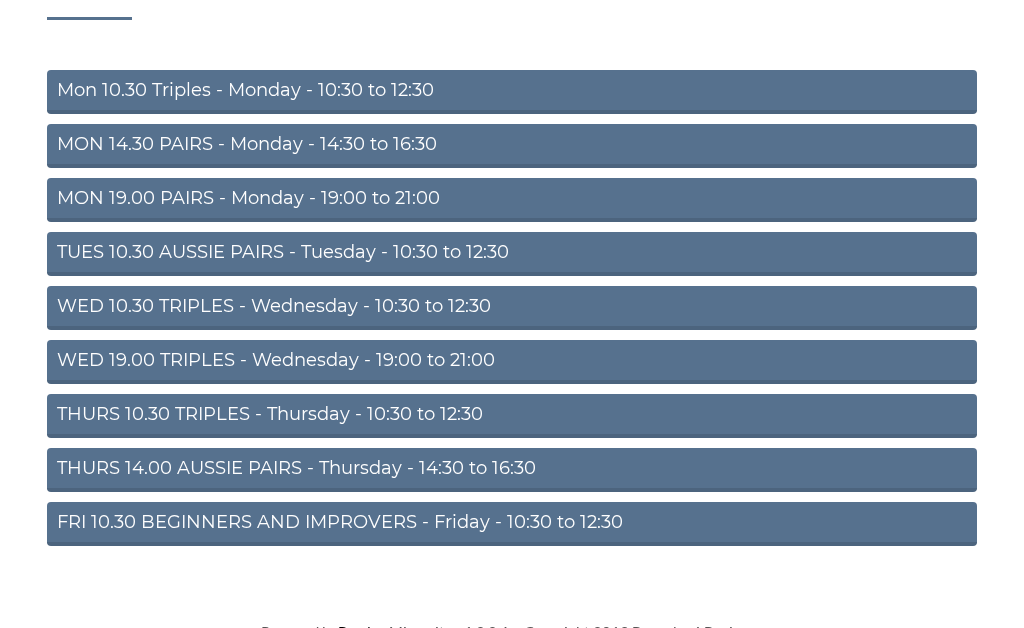 click on "MON 14.30  PAIRS - Monday - 14:30 to 16:30" at bounding box center (512, 146) 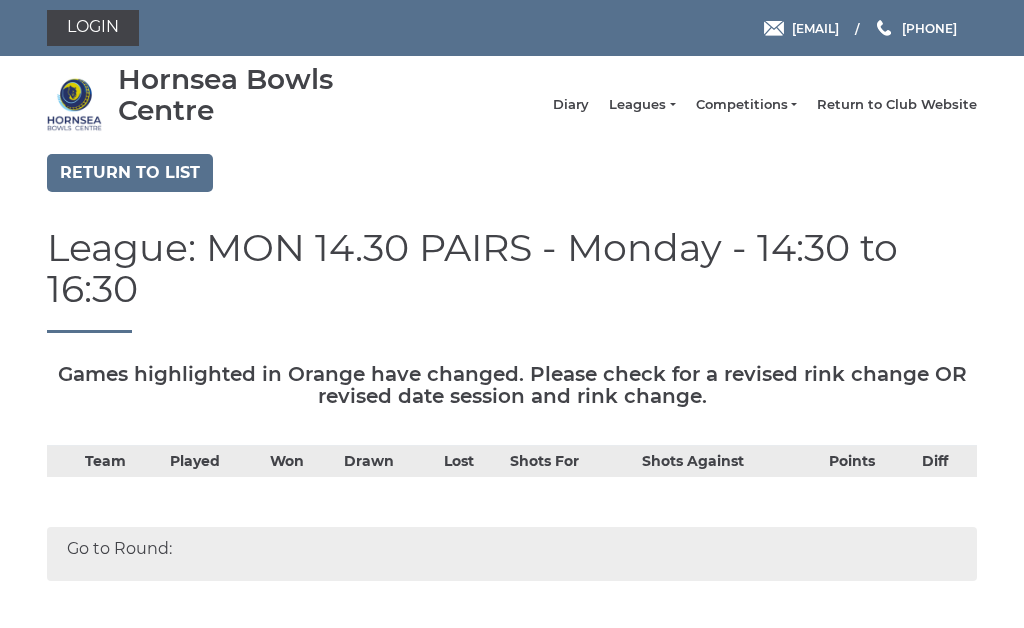 scroll, scrollTop: 0, scrollLeft: 0, axis: both 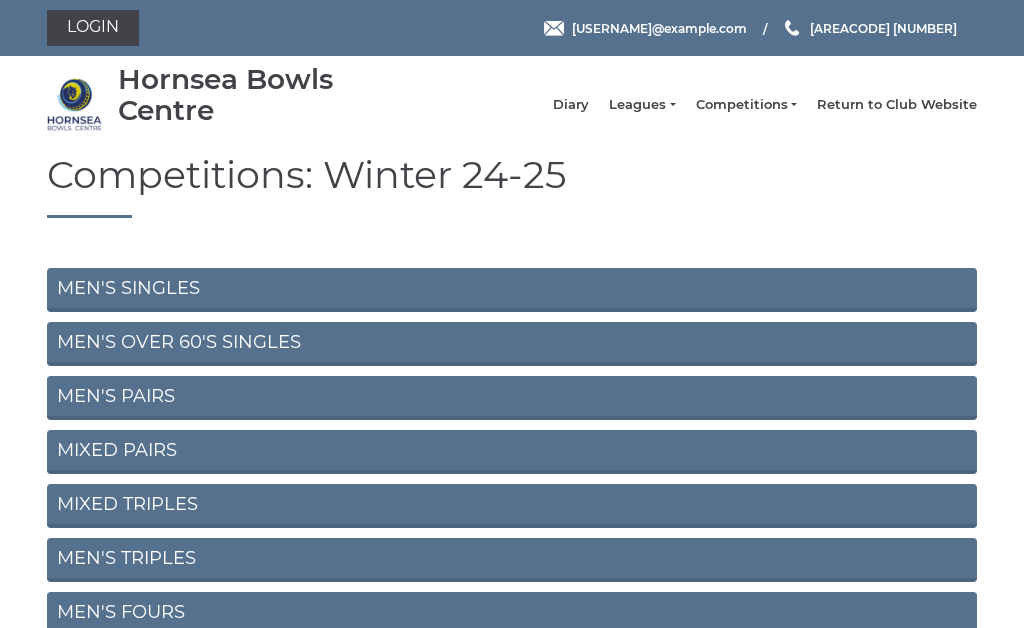 click on "MEN'S SINGLES" at bounding box center [512, 290] 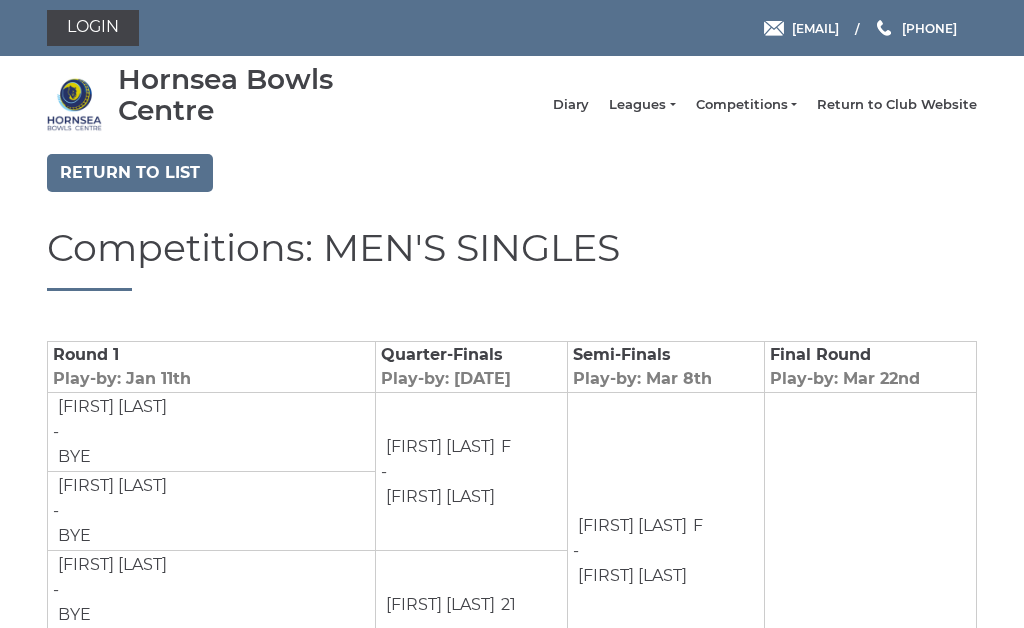 scroll, scrollTop: 0, scrollLeft: 0, axis: both 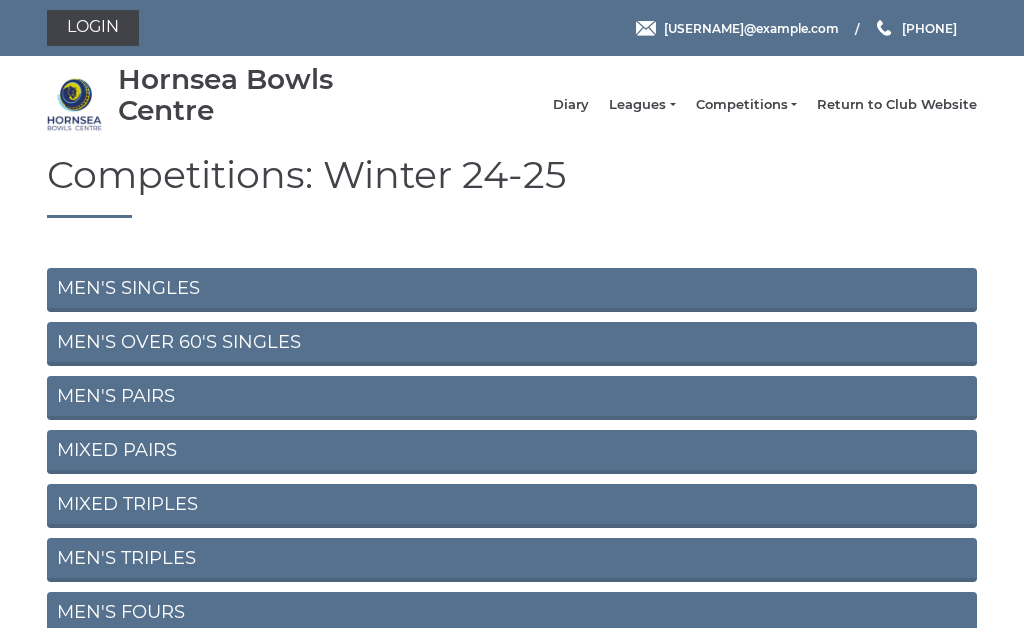 click on "MEN'S OVER 60'S SINGLES" at bounding box center (512, 344) 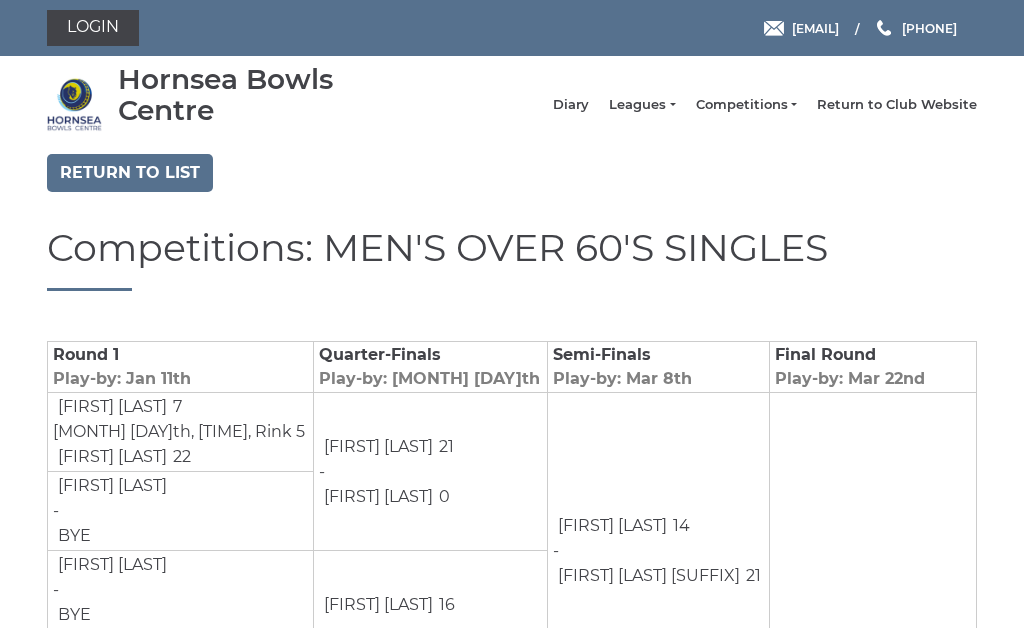 scroll, scrollTop: 0, scrollLeft: 0, axis: both 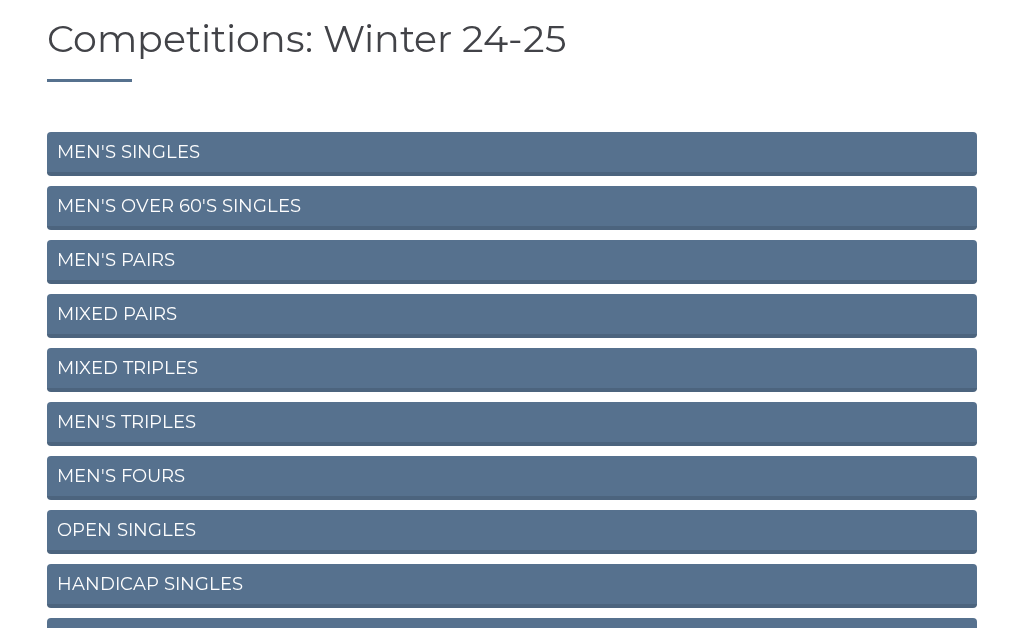 click on "MIXED PAIRS" at bounding box center [512, 316] 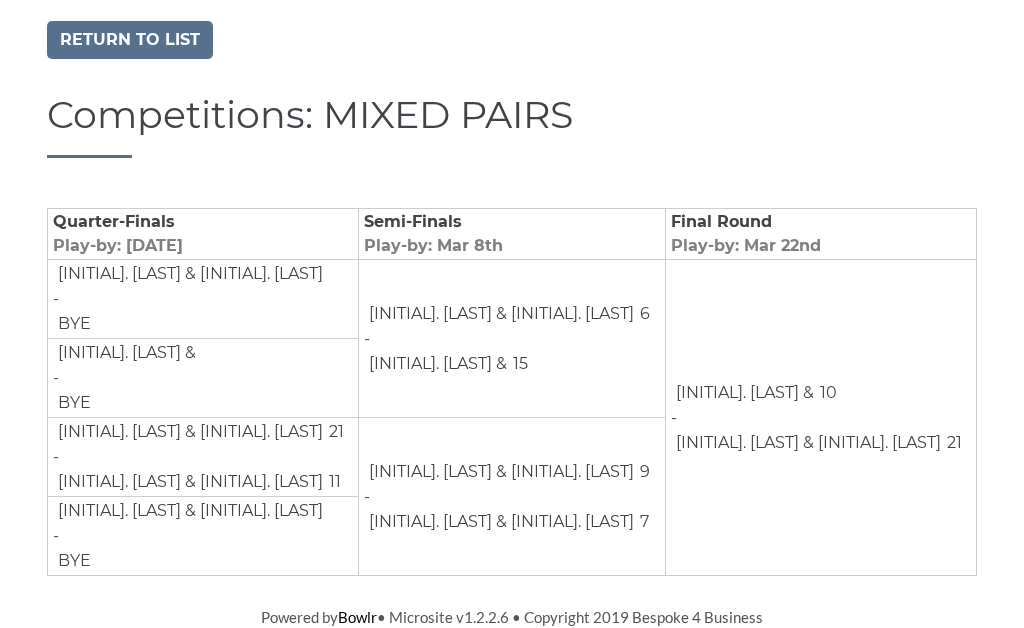 scroll, scrollTop: 131, scrollLeft: 0, axis: vertical 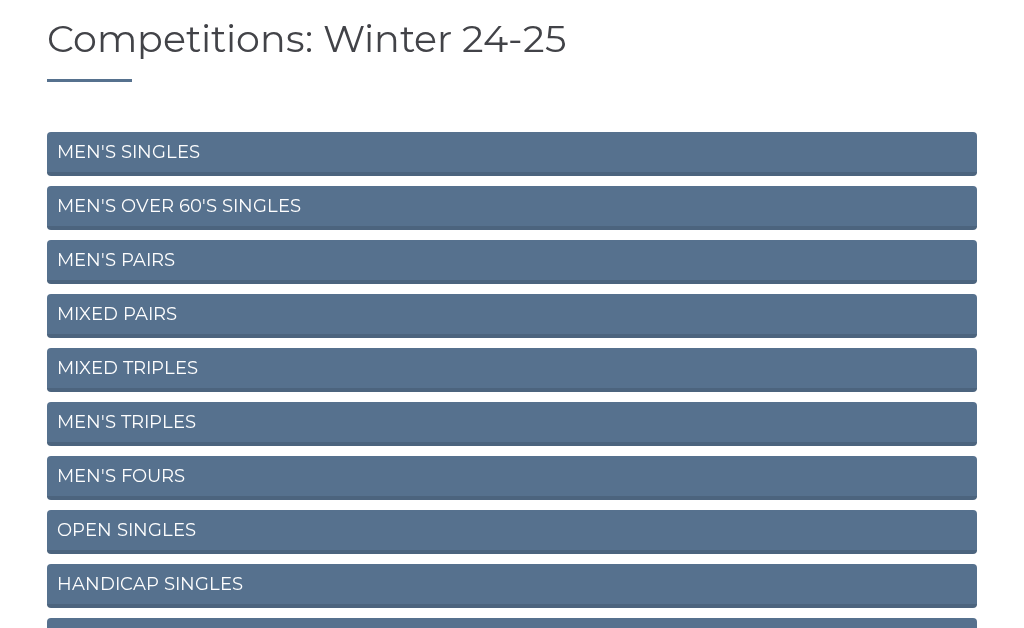 click on "MIXED TRIPLES" at bounding box center [512, 370] 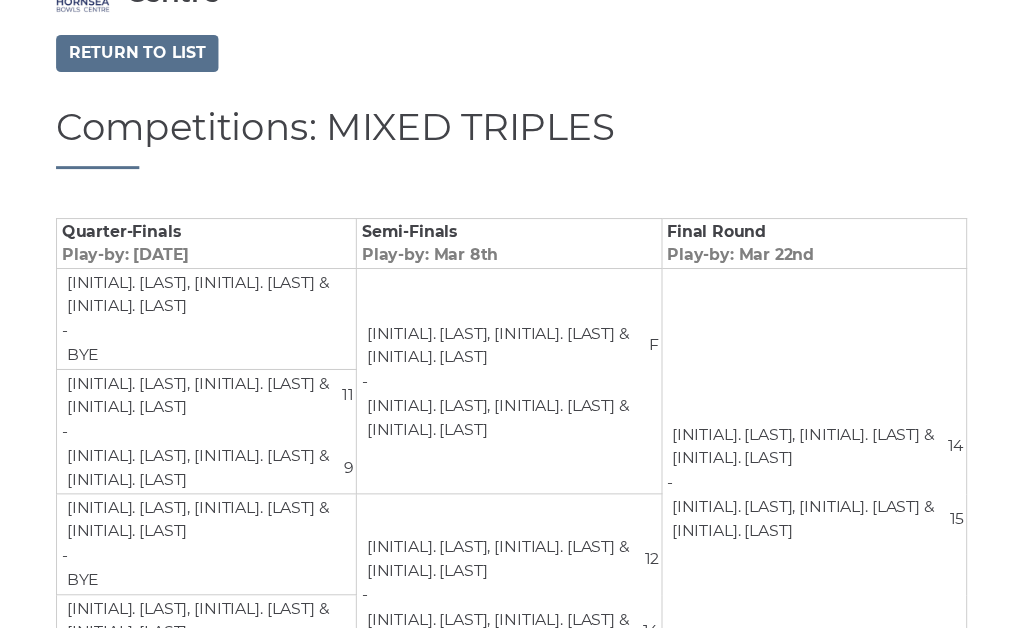 scroll, scrollTop: 125, scrollLeft: 0, axis: vertical 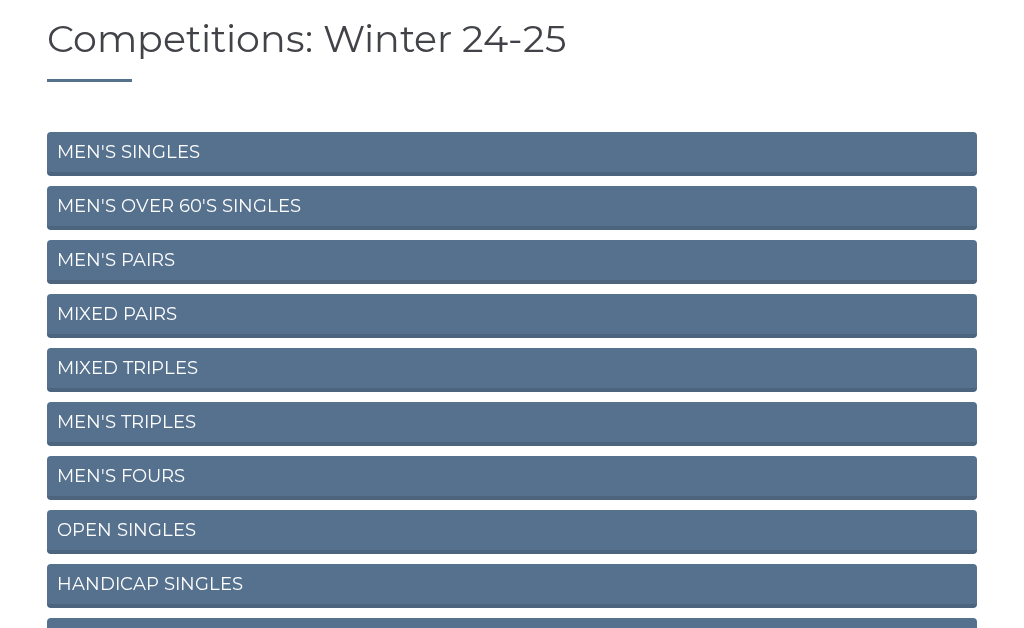 click on "MEN'S TRIPLES" at bounding box center [512, 424] 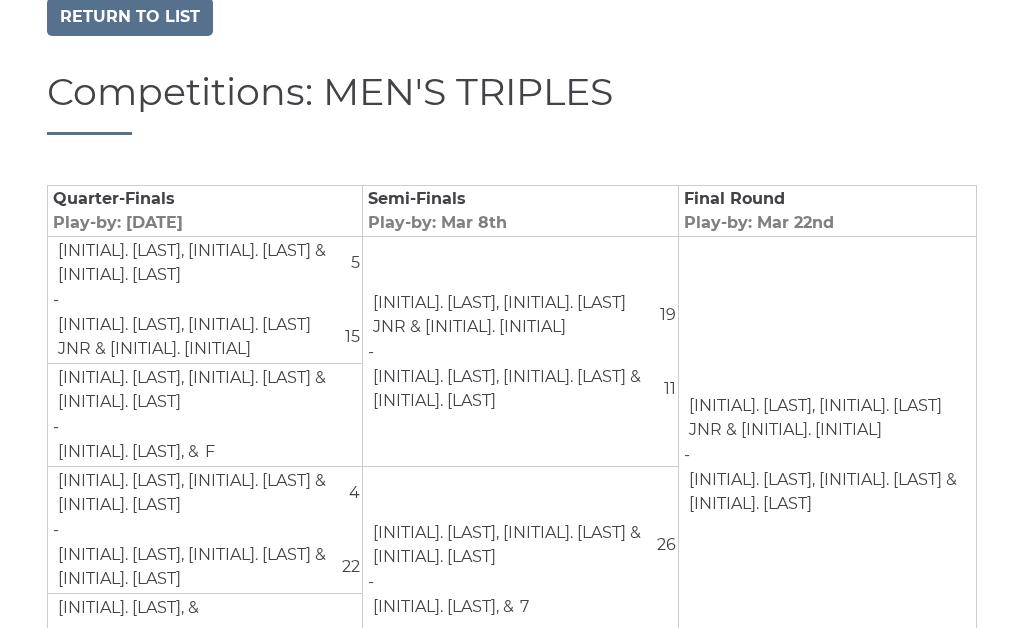 scroll, scrollTop: 155, scrollLeft: 0, axis: vertical 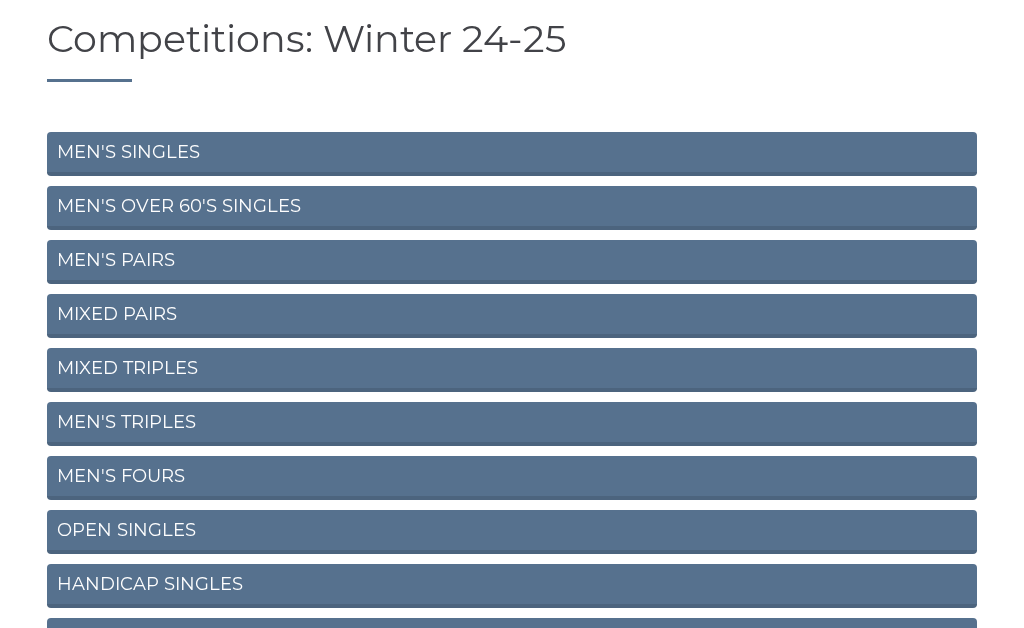 click on "MIXED TRIPLES" at bounding box center [512, 370] 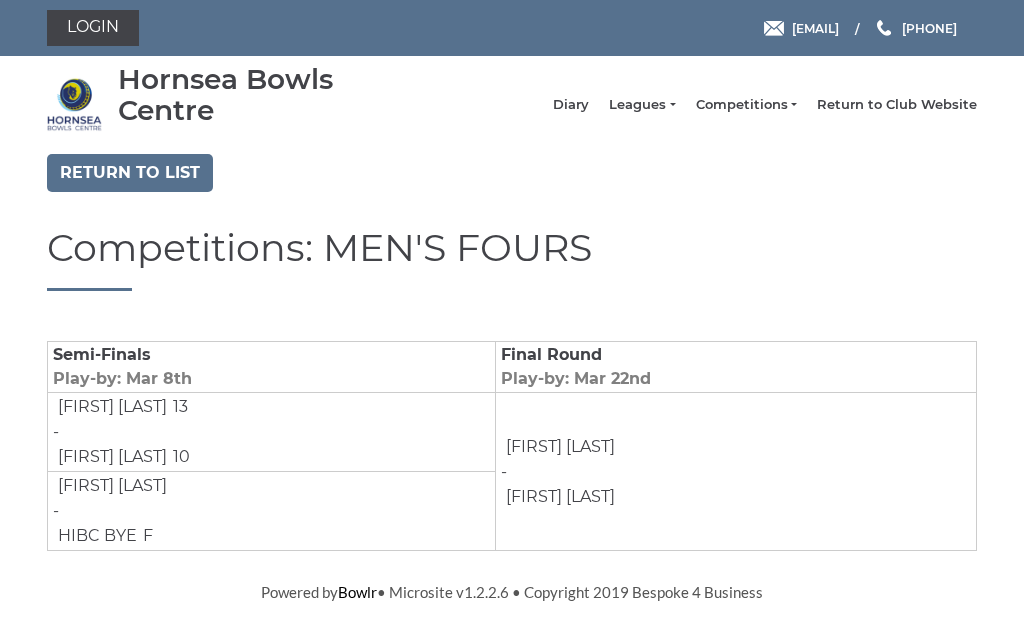 scroll, scrollTop: 0, scrollLeft: 0, axis: both 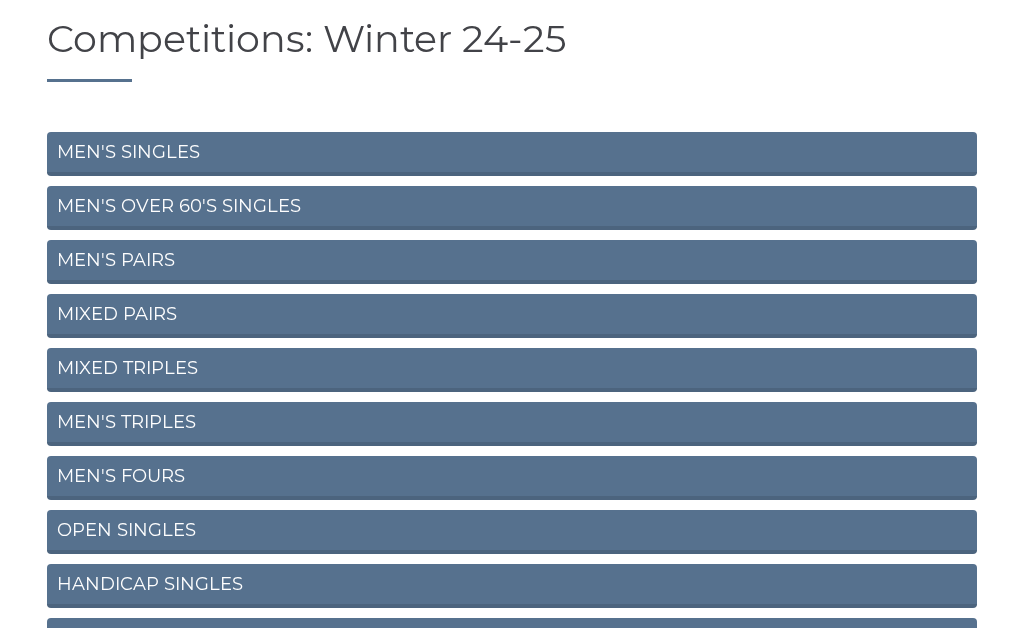 click on "OPEN SINGLES" at bounding box center [512, 532] 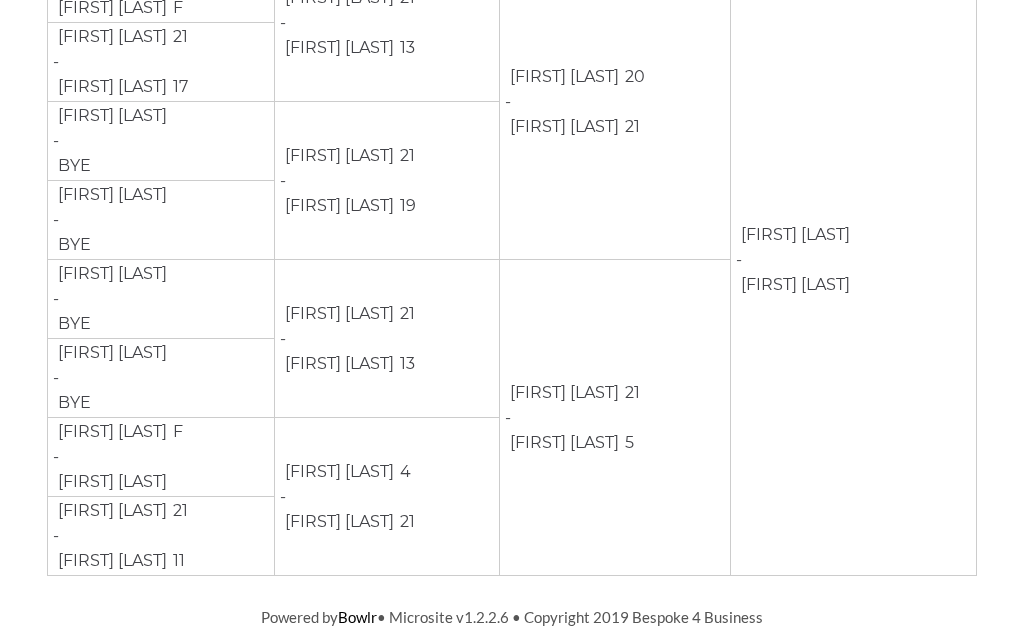 scroll, scrollTop: 447, scrollLeft: 0, axis: vertical 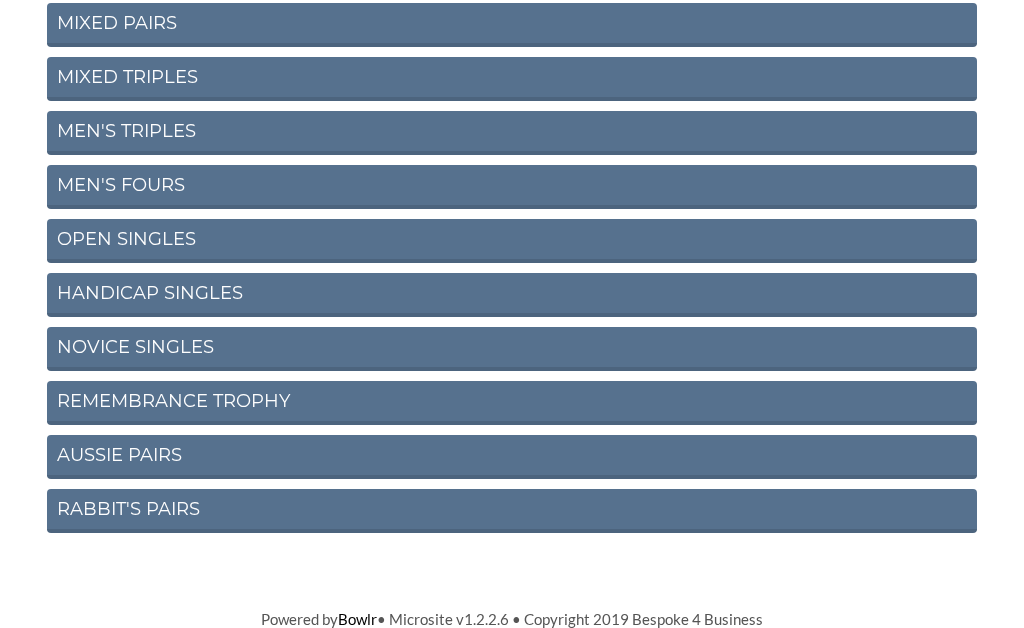 click on "HANDICAP SINGLES" at bounding box center (512, 295) 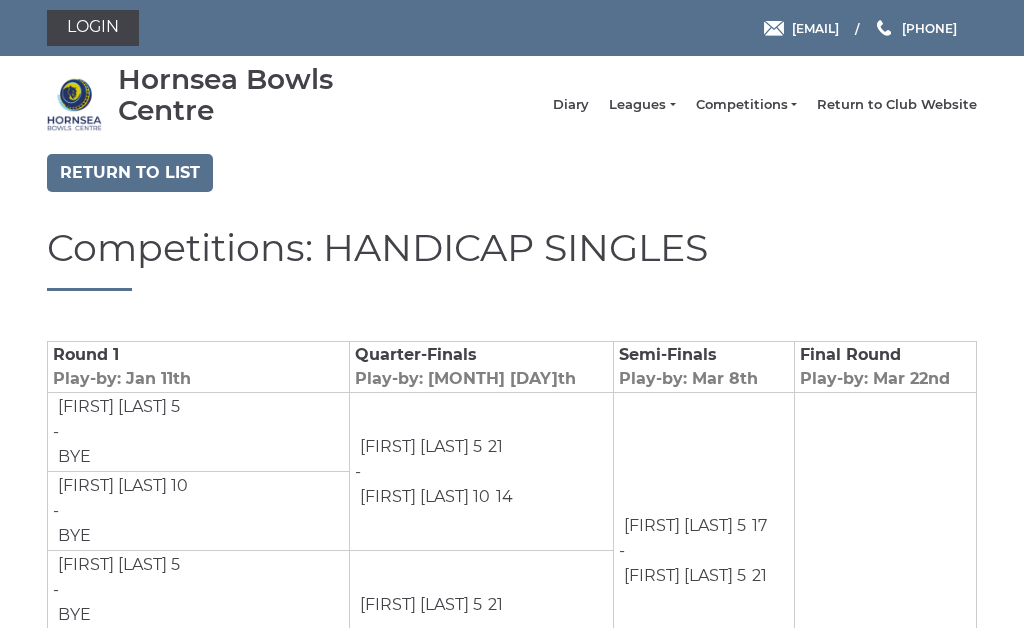 scroll, scrollTop: 0, scrollLeft: 0, axis: both 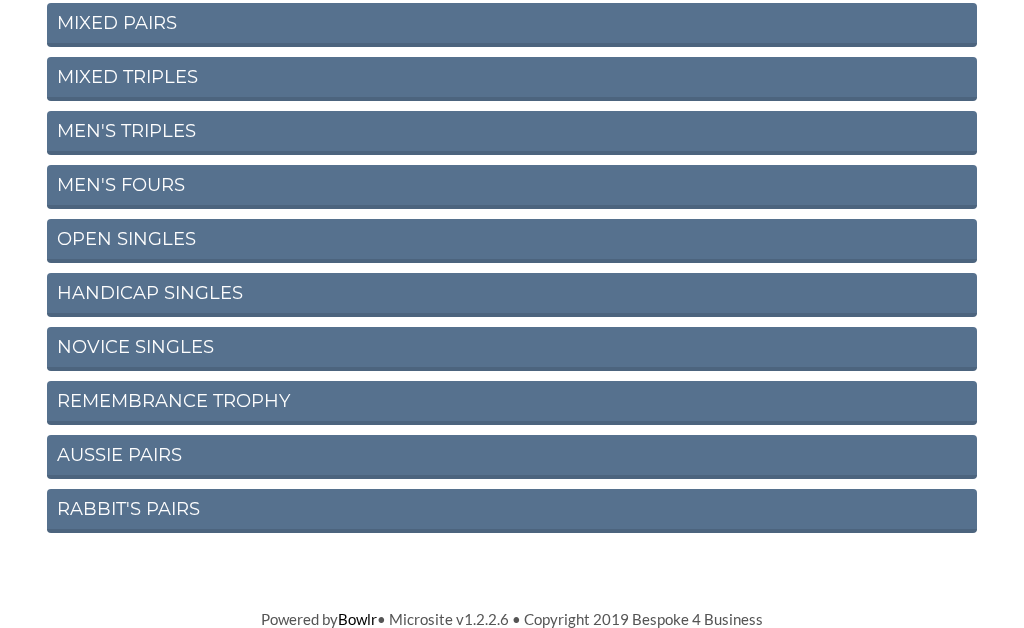 click on "NOVICE SINGLES" at bounding box center (512, 349) 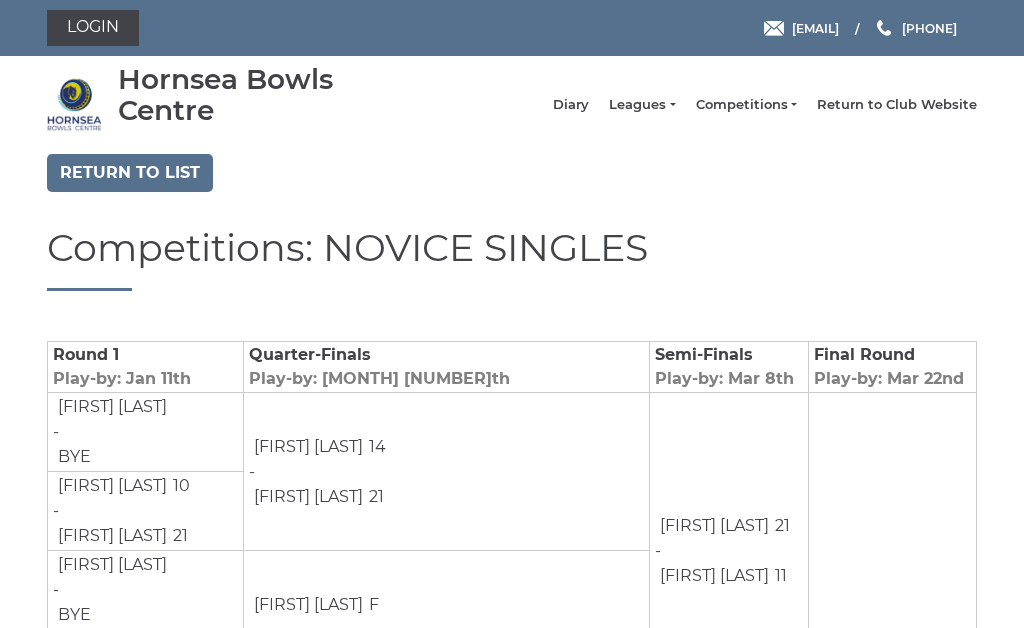 scroll, scrollTop: 0, scrollLeft: 0, axis: both 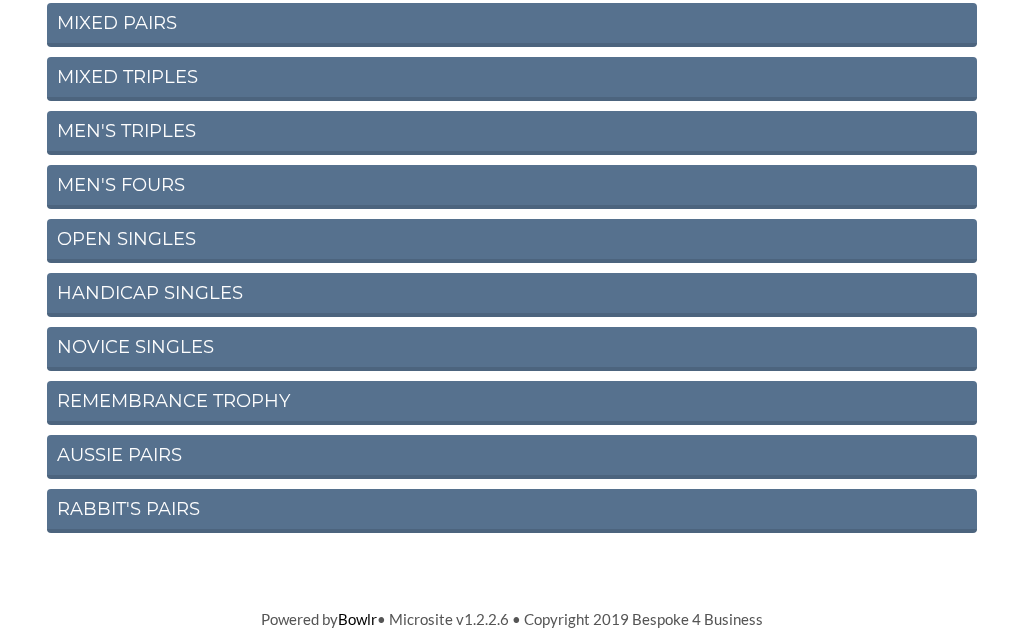 click on "REMEMBRANCE TROPHY" at bounding box center (512, 403) 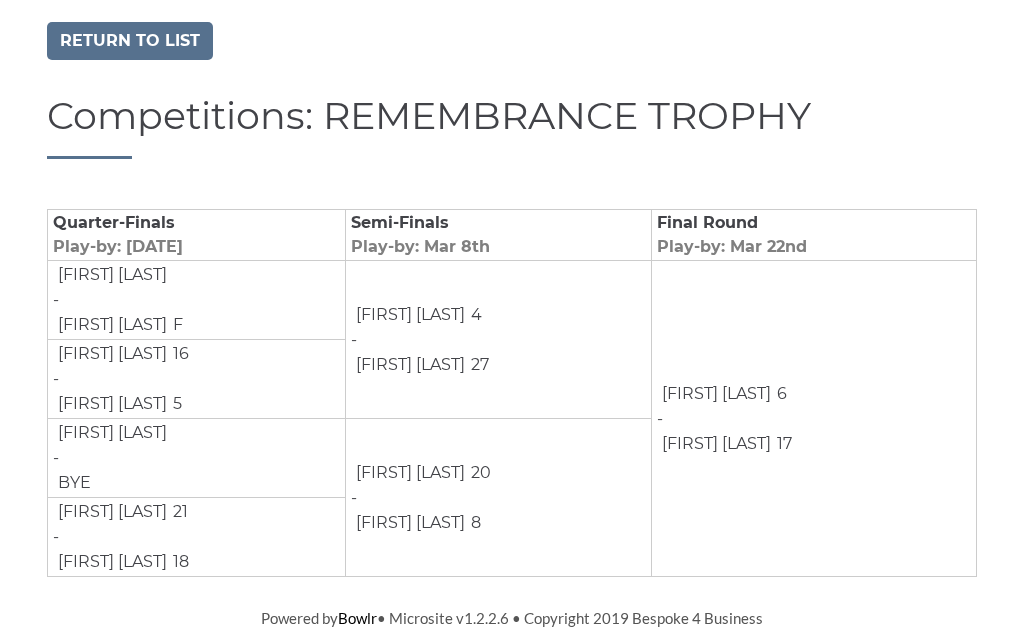 scroll, scrollTop: 131, scrollLeft: 0, axis: vertical 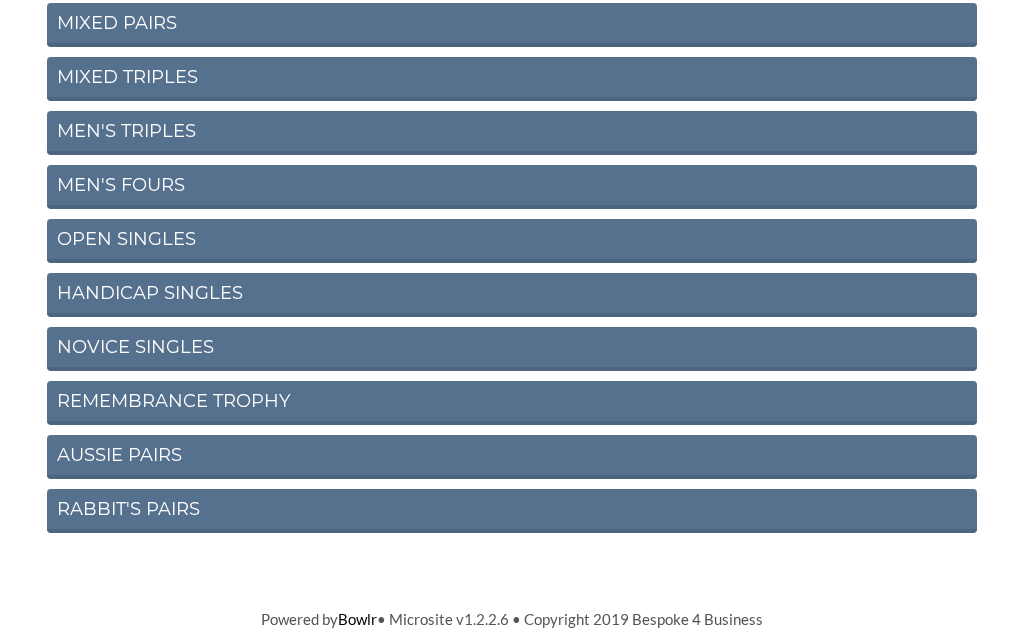 click on "AUSSIE PAIRS" at bounding box center (512, 457) 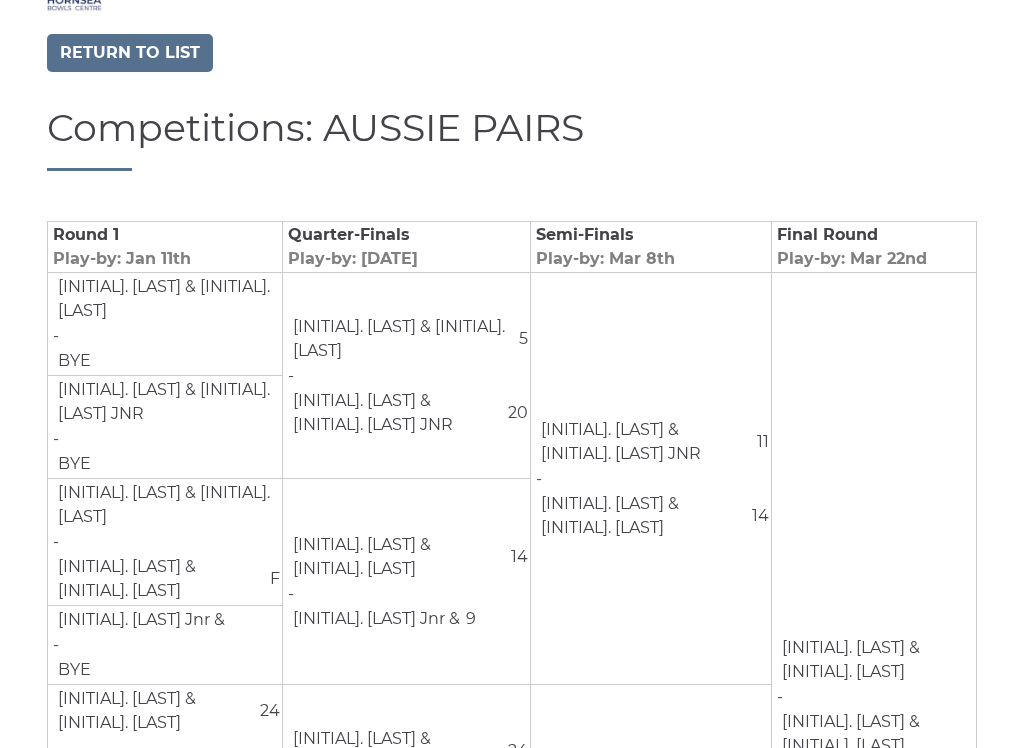 scroll, scrollTop: 111, scrollLeft: 0, axis: vertical 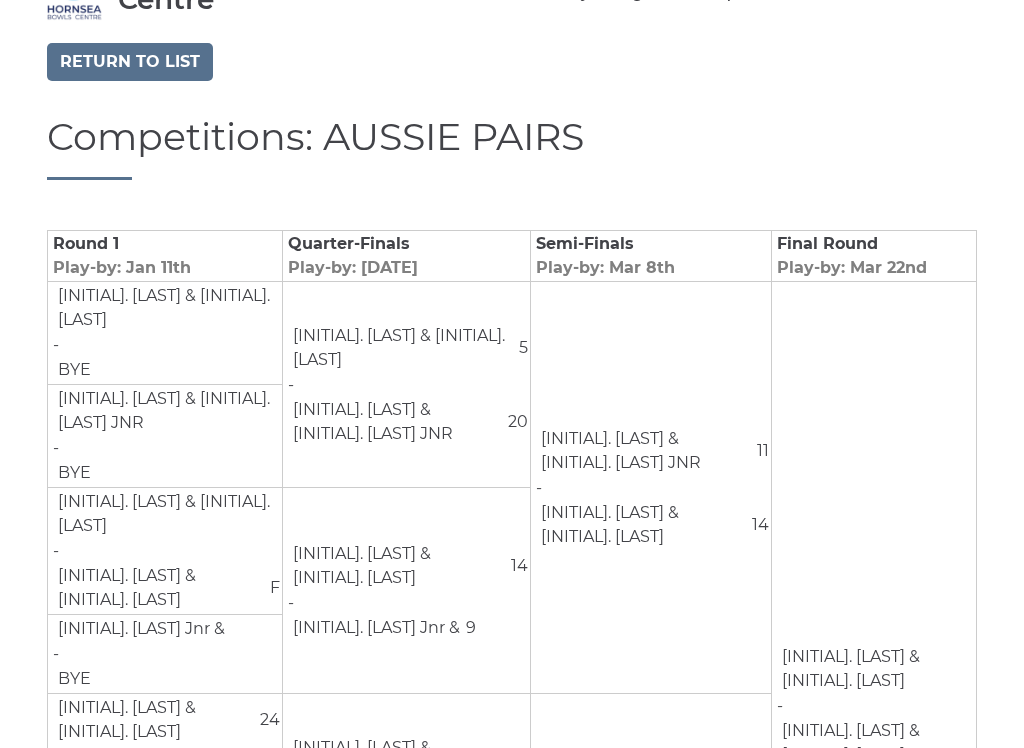 click on "Return to list" at bounding box center [130, 62] 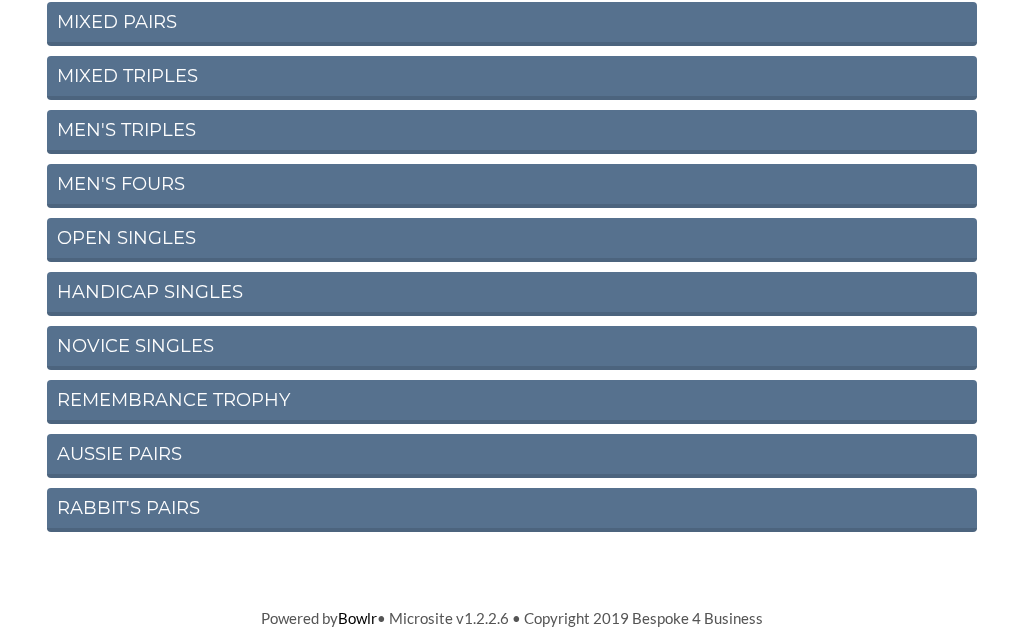 scroll, scrollTop: 427, scrollLeft: 0, axis: vertical 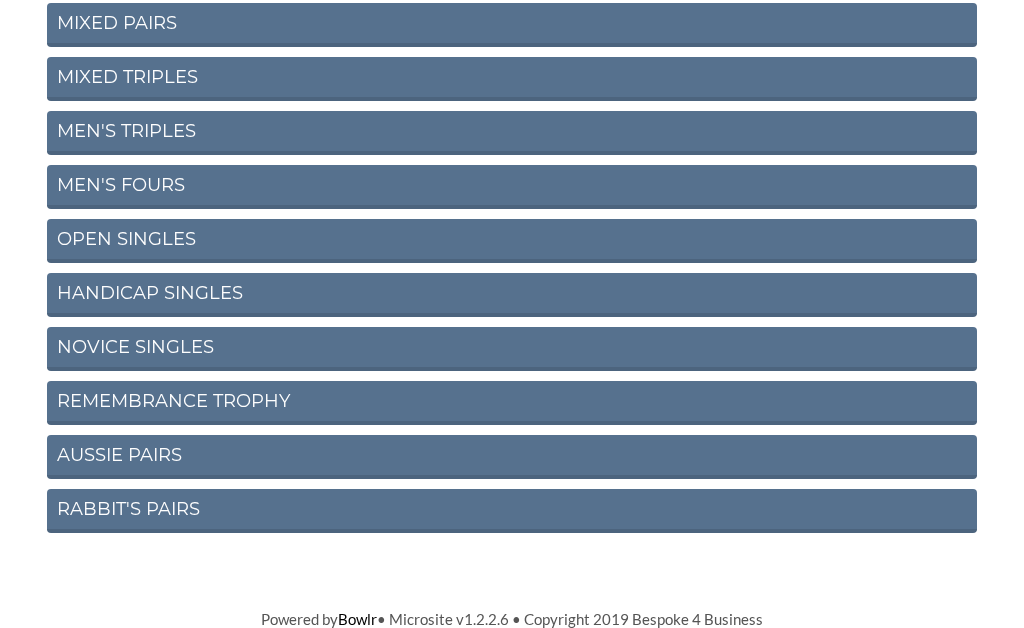 click on "RABBIT'S PAIRS" at bounding box center [512, 511] 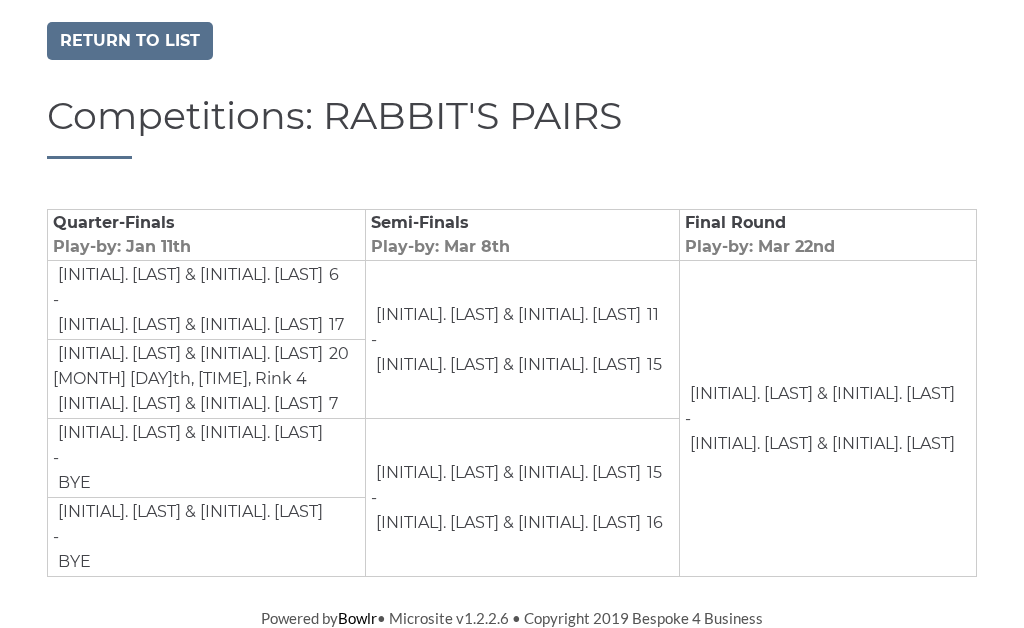 scroll, scrollTop: 131, scrollLeft: 0, axis: vertical 